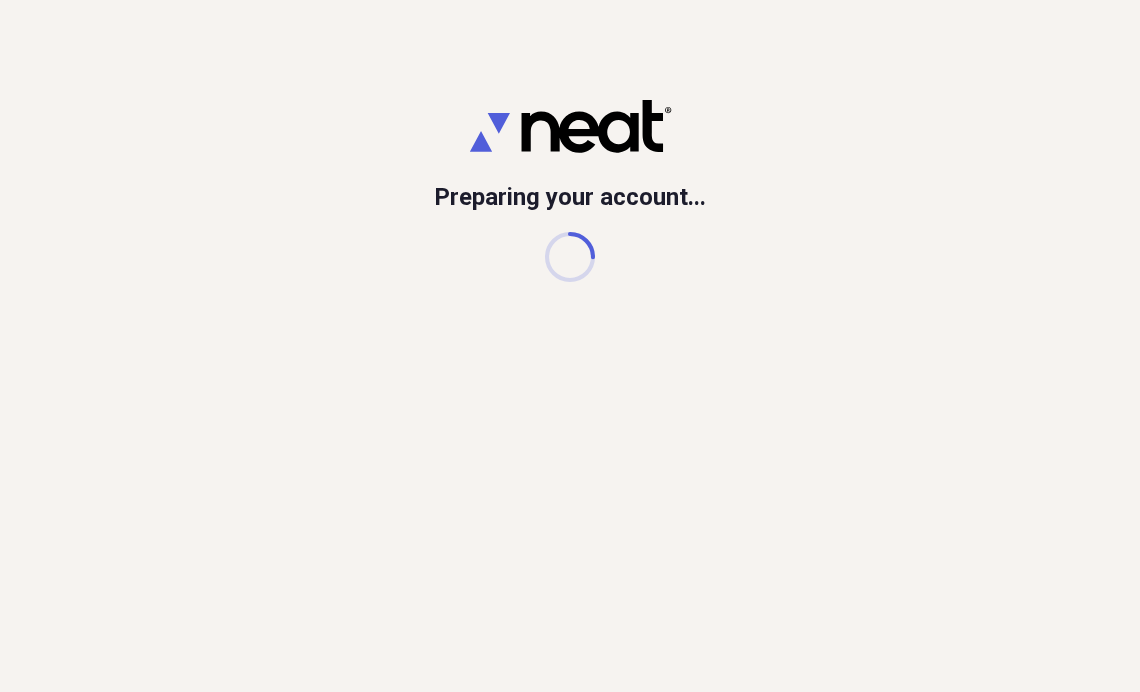 scroll, scrollTop: 0, scrollLeft: 0, axis: both 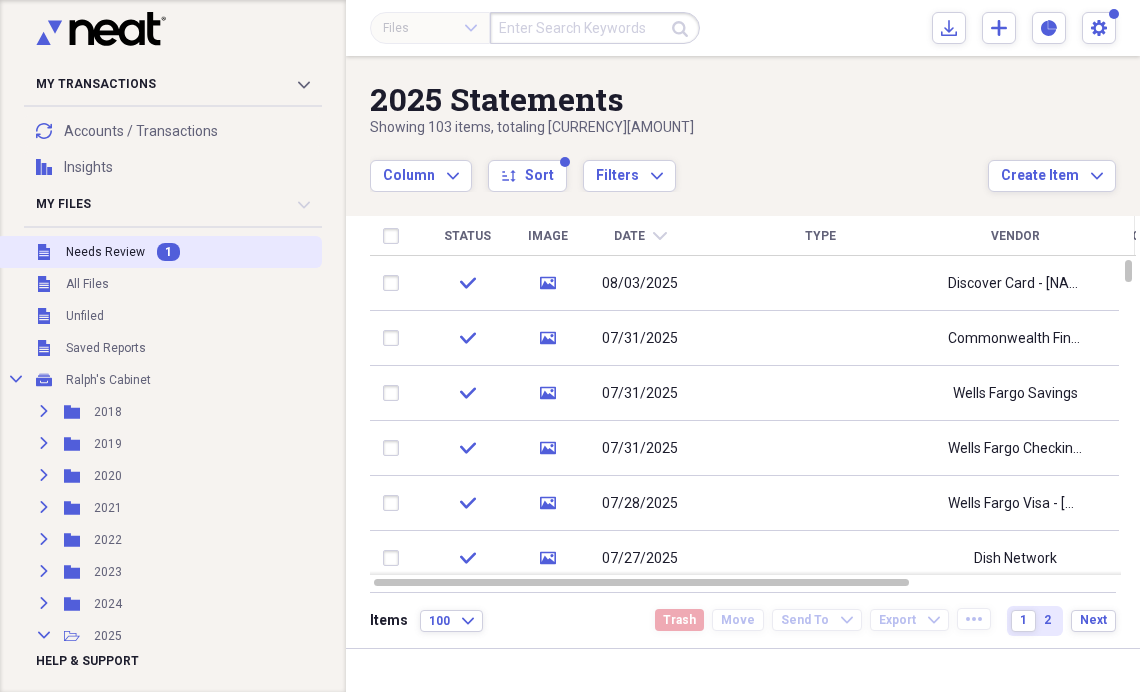 click on "Needs Review" at bounding box center [105, 252] 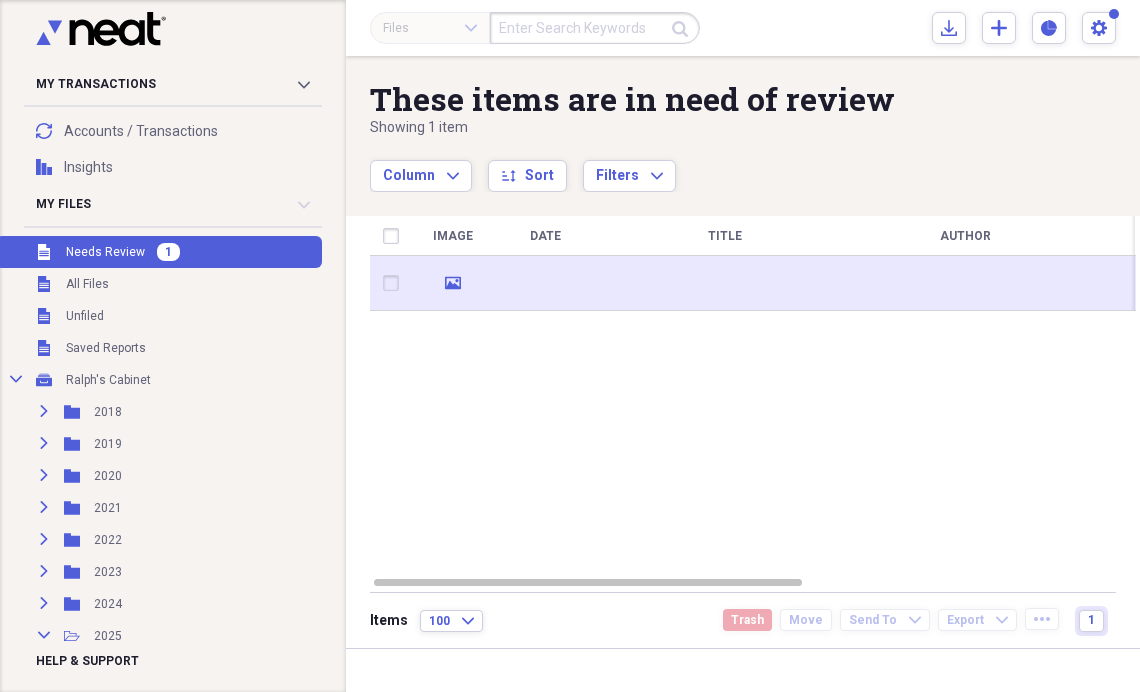 click at bounding box center (545, 283) 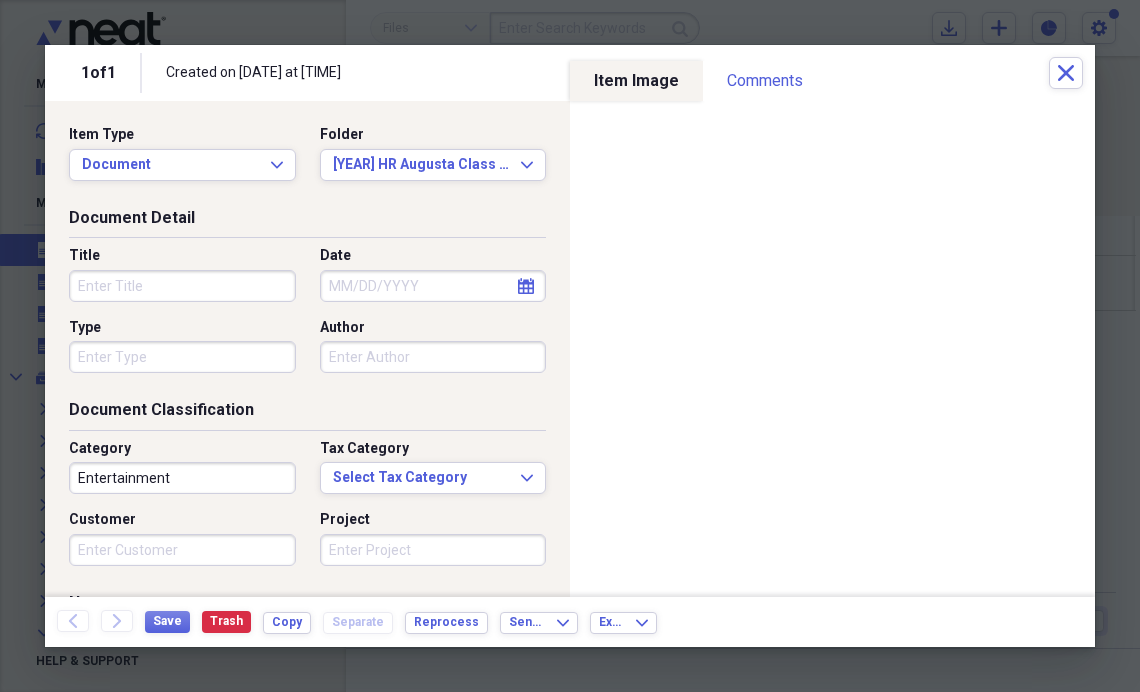 click on "Title" at bounding box center (182, 286) 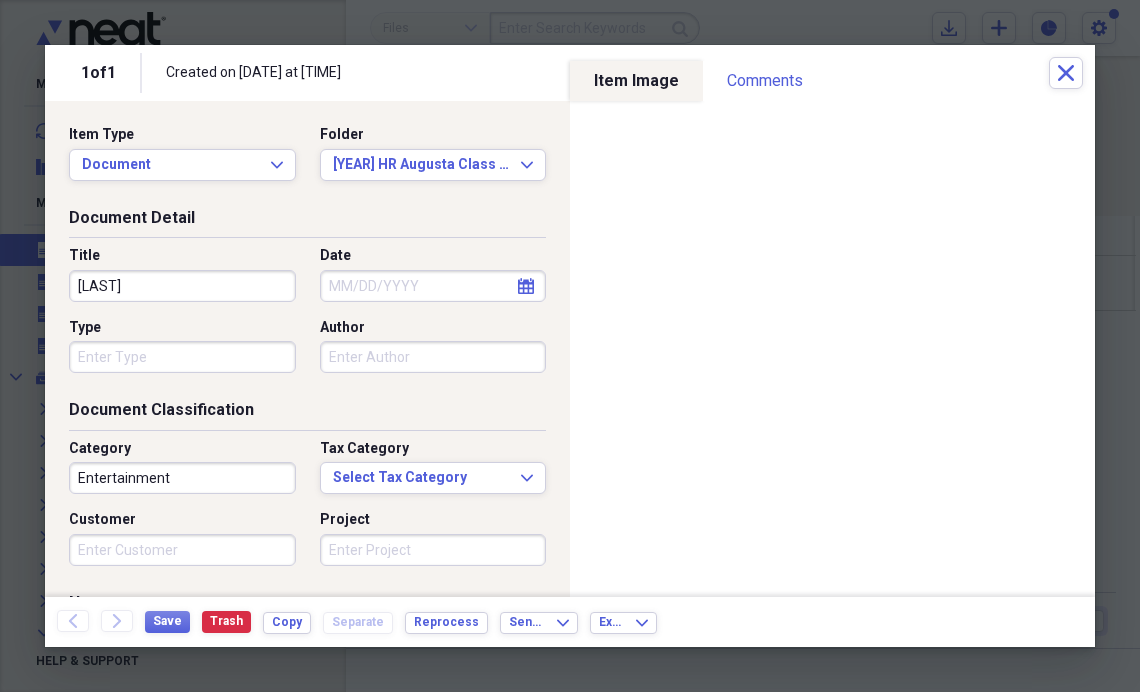 click on "[LAST]" at bounding box center (182, 286) 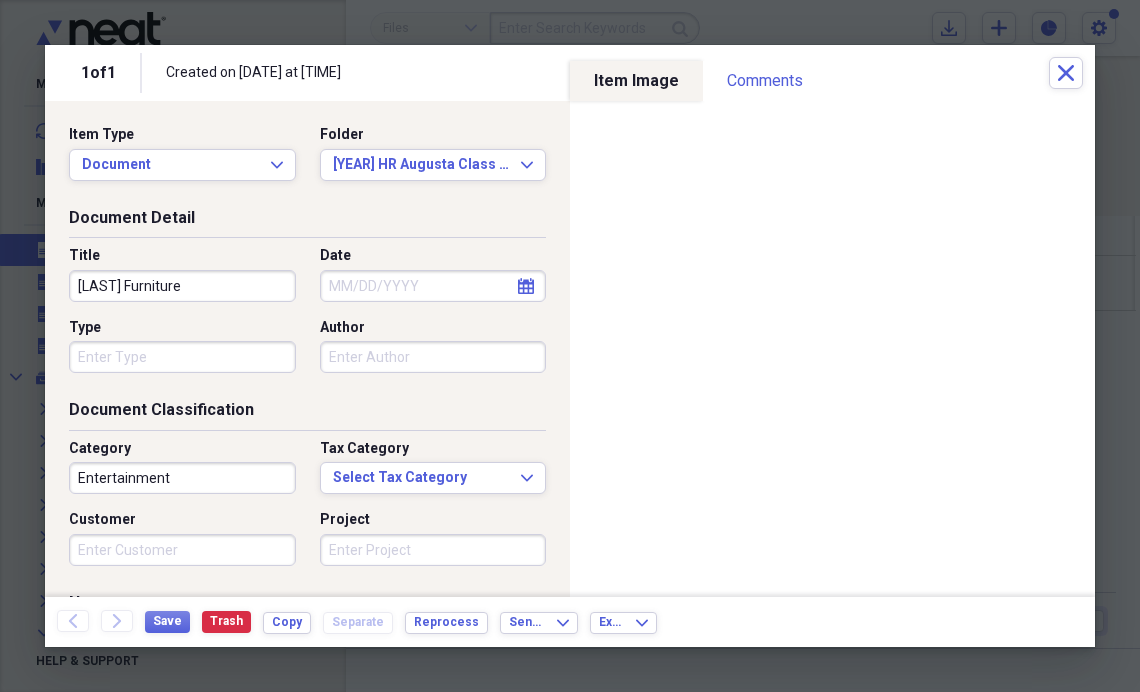 type on "[LAST] Furniture" 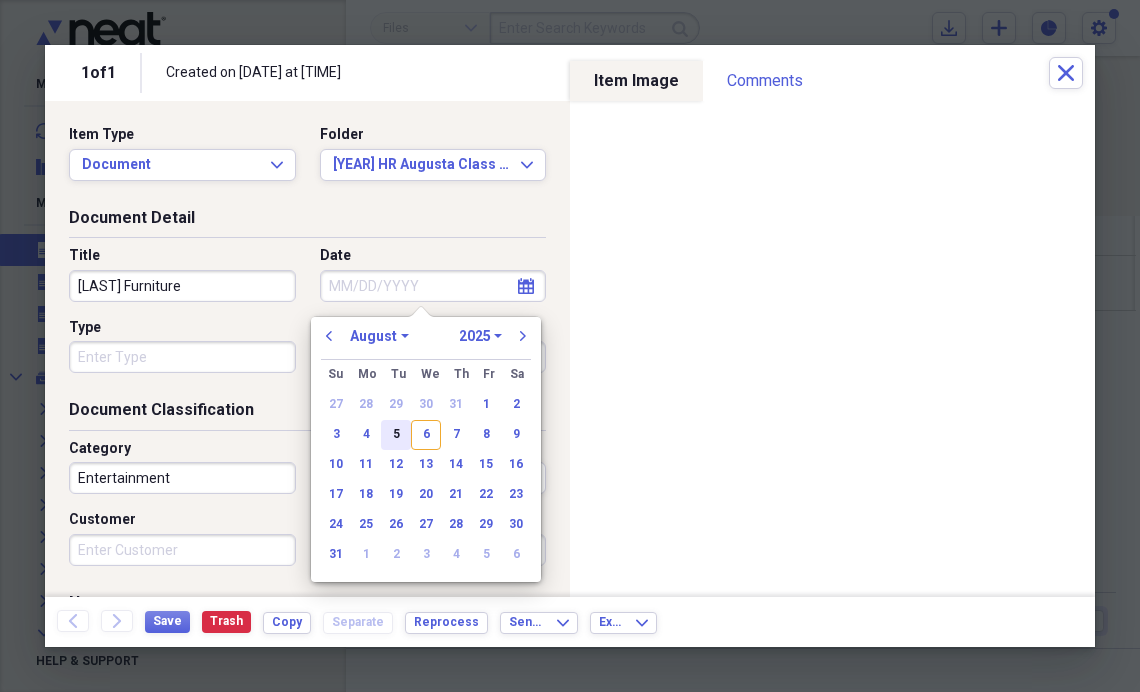 click on "5" at bounding box center [396, 435] 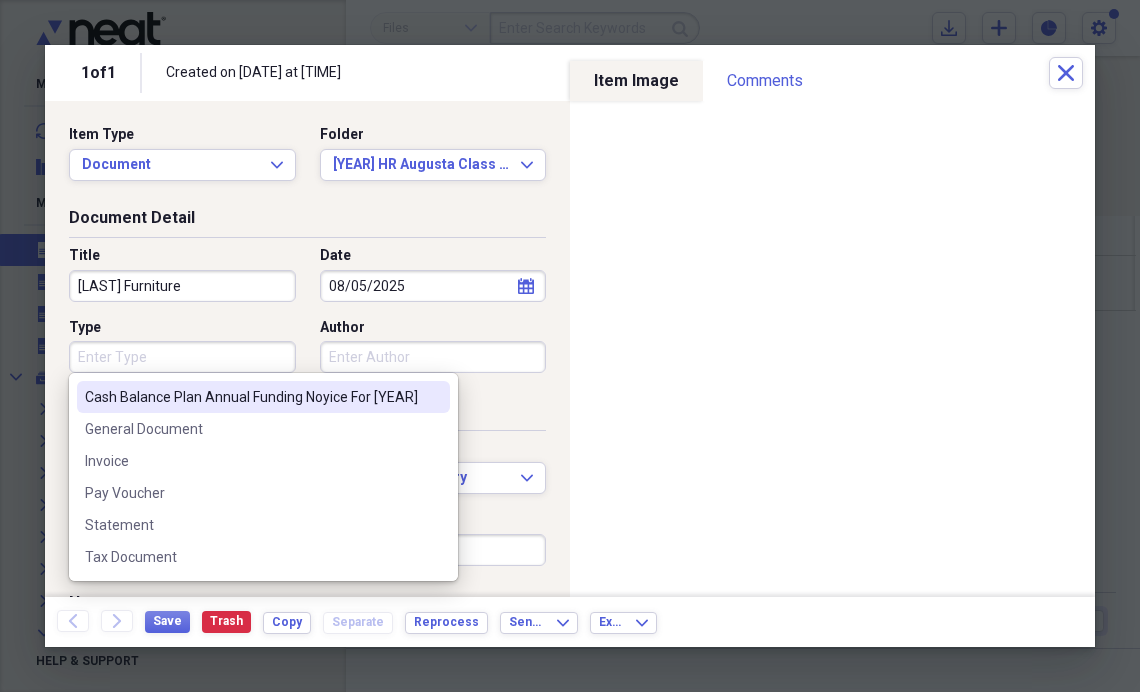 click on "Type" at bounding box center (182, 357) 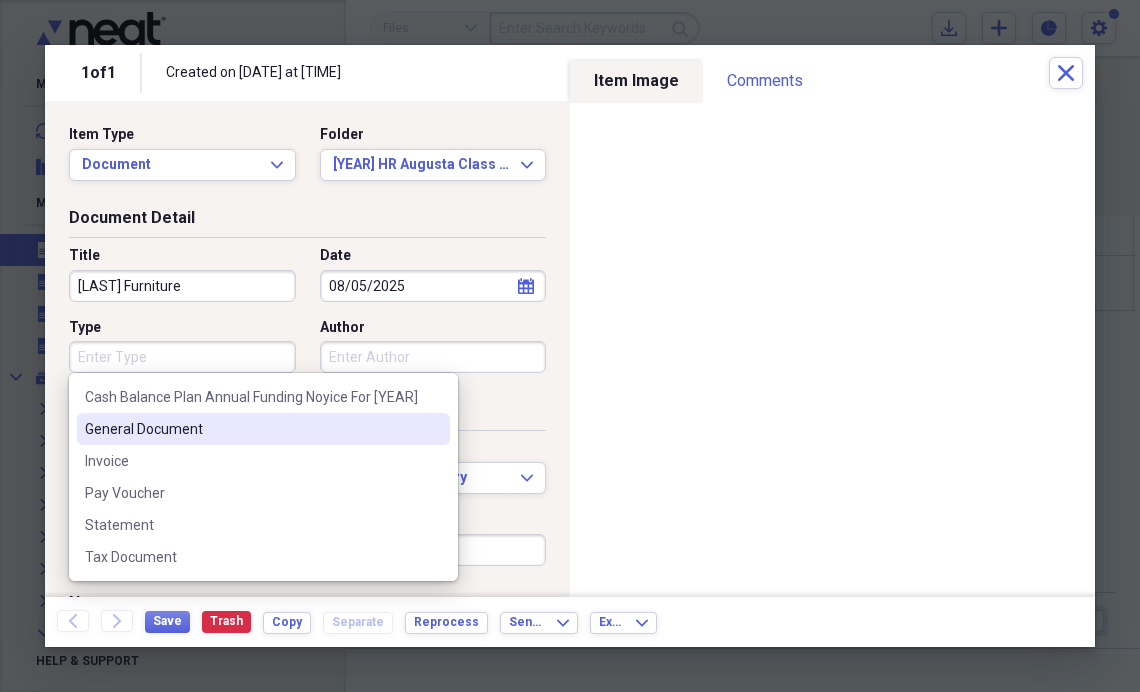 click on "General Document" at bounding box center (251, 429) 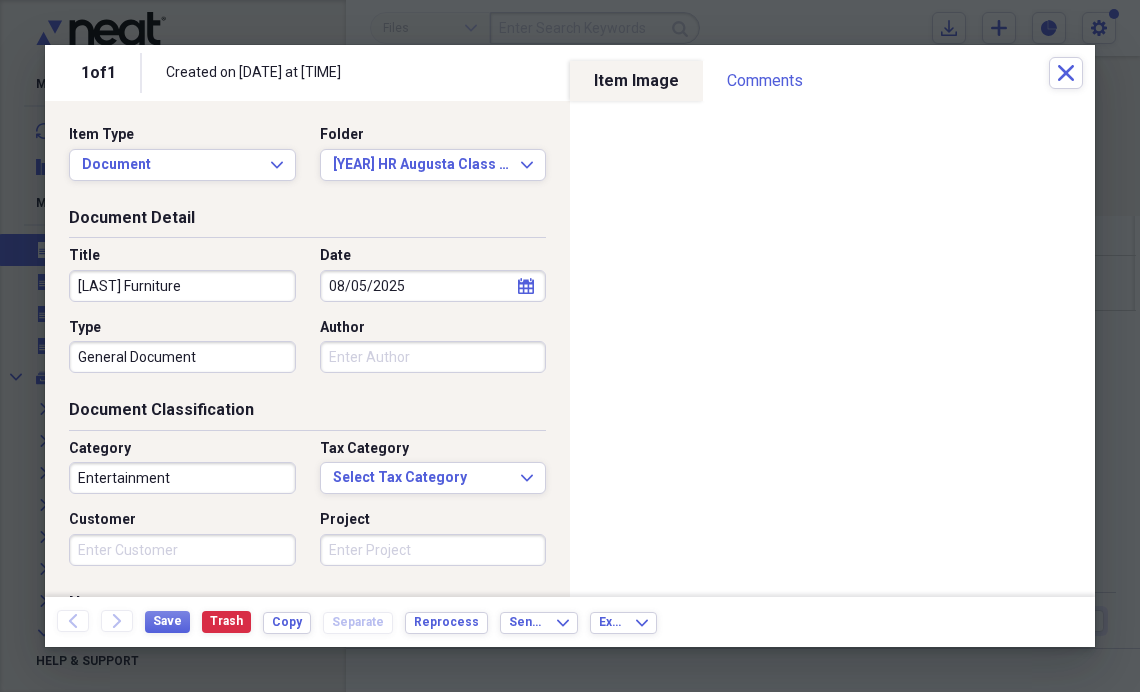 click on "[LAST] Furniture" at bounding box center [182, 286] 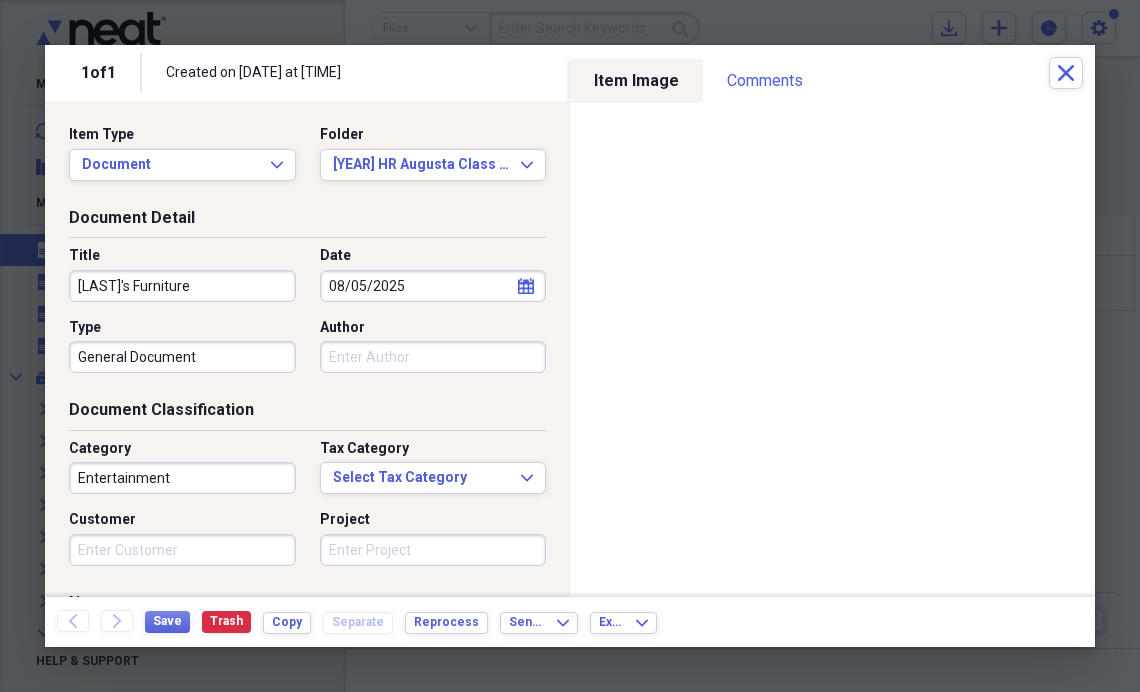 type on "[LAST]'s Furniture" 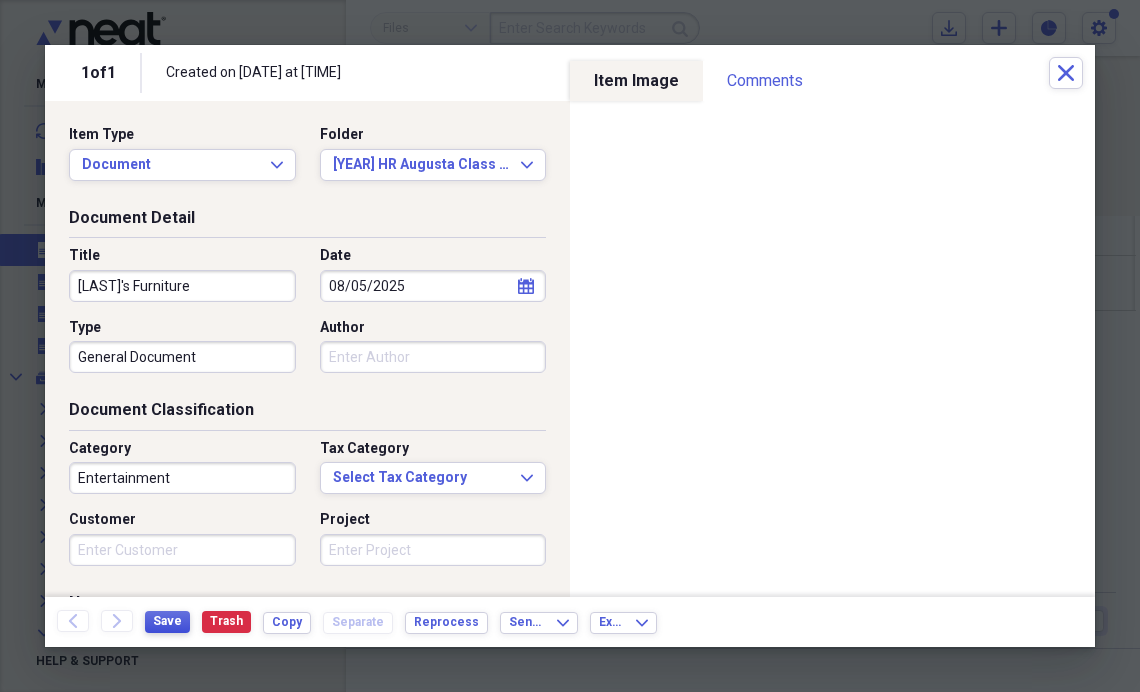 click on "Save" at bounding box center [167, 621] 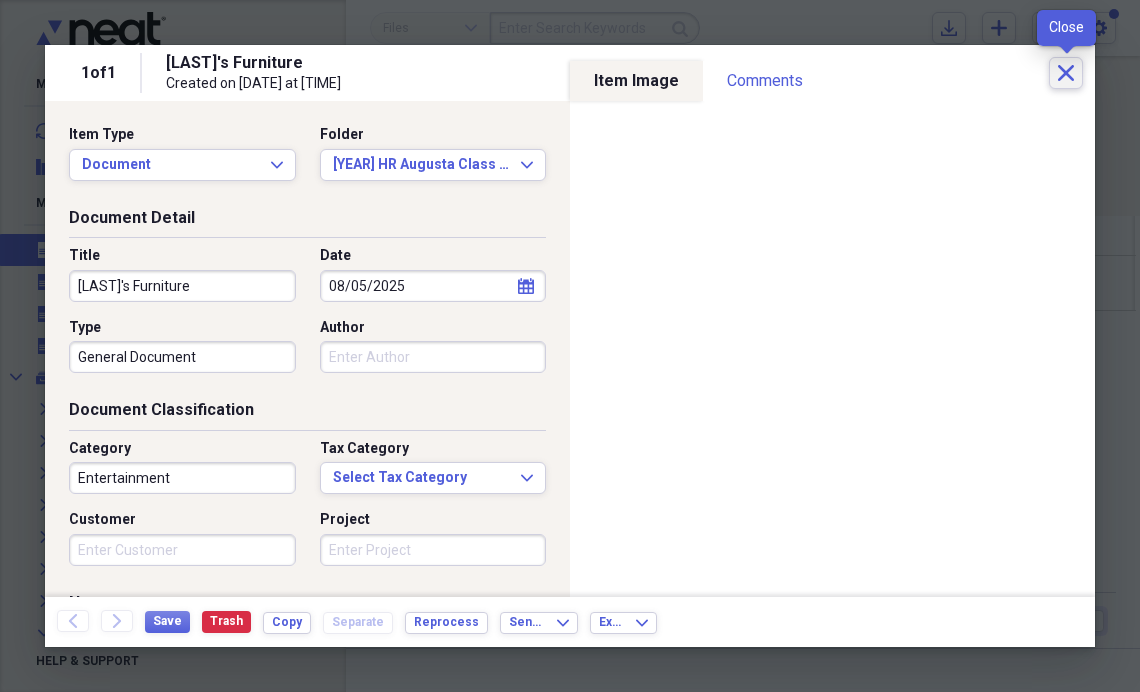 click on "Close" 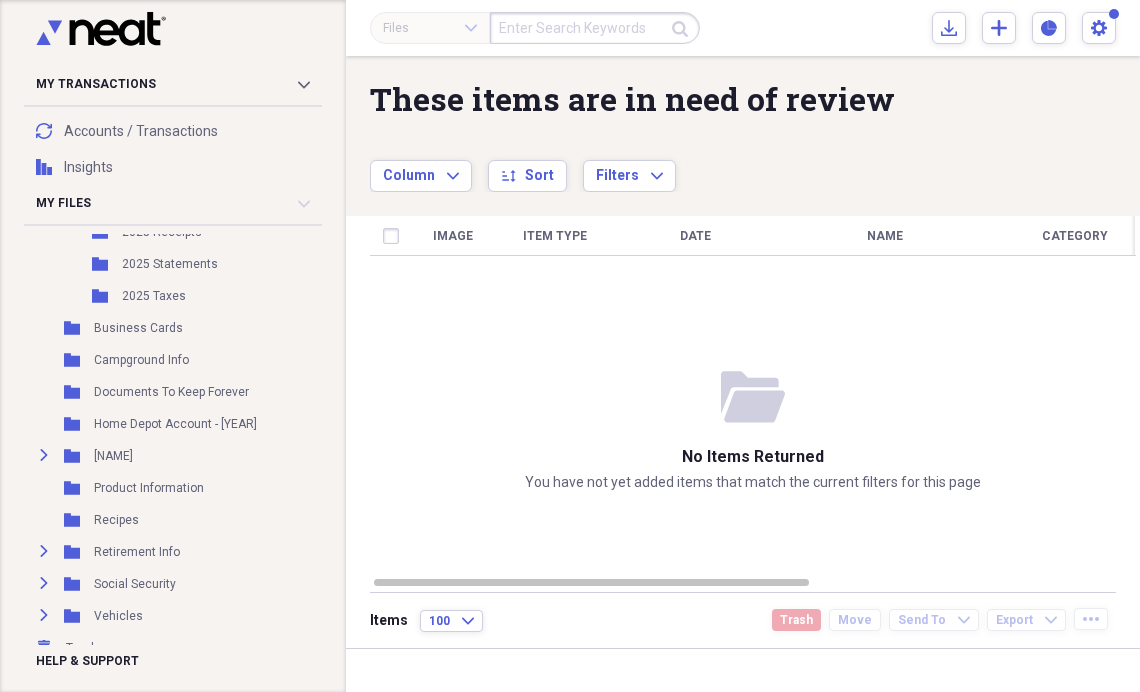 scroll, scrollTop: 483, scrollLeft: 0, axis: vertical 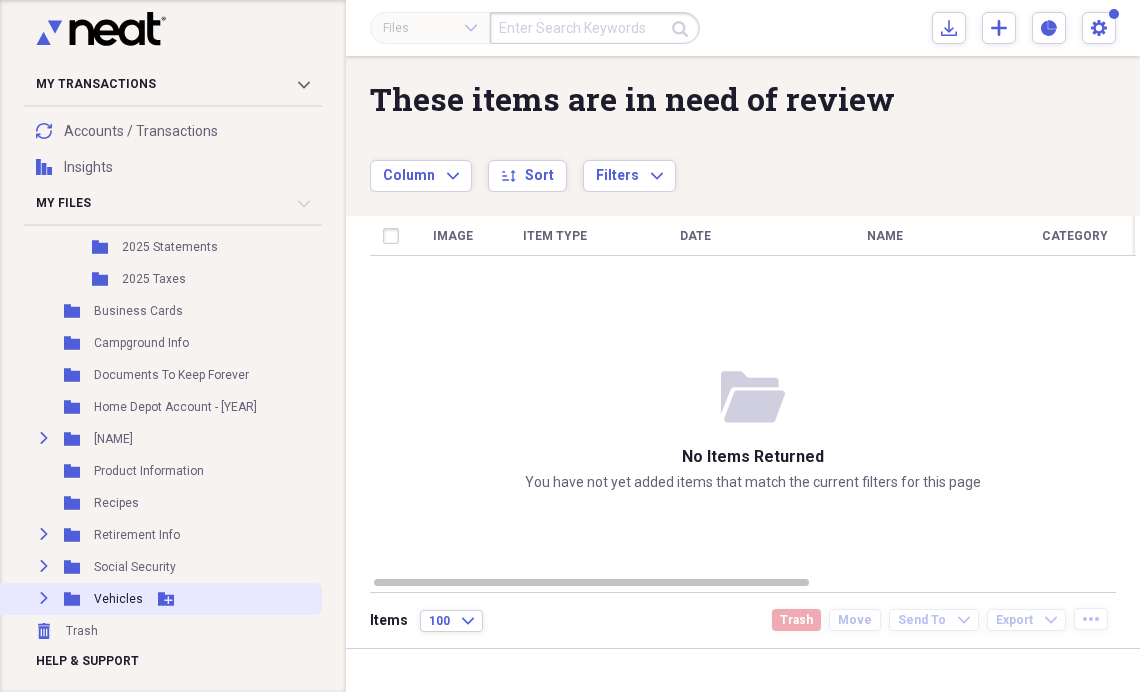 click 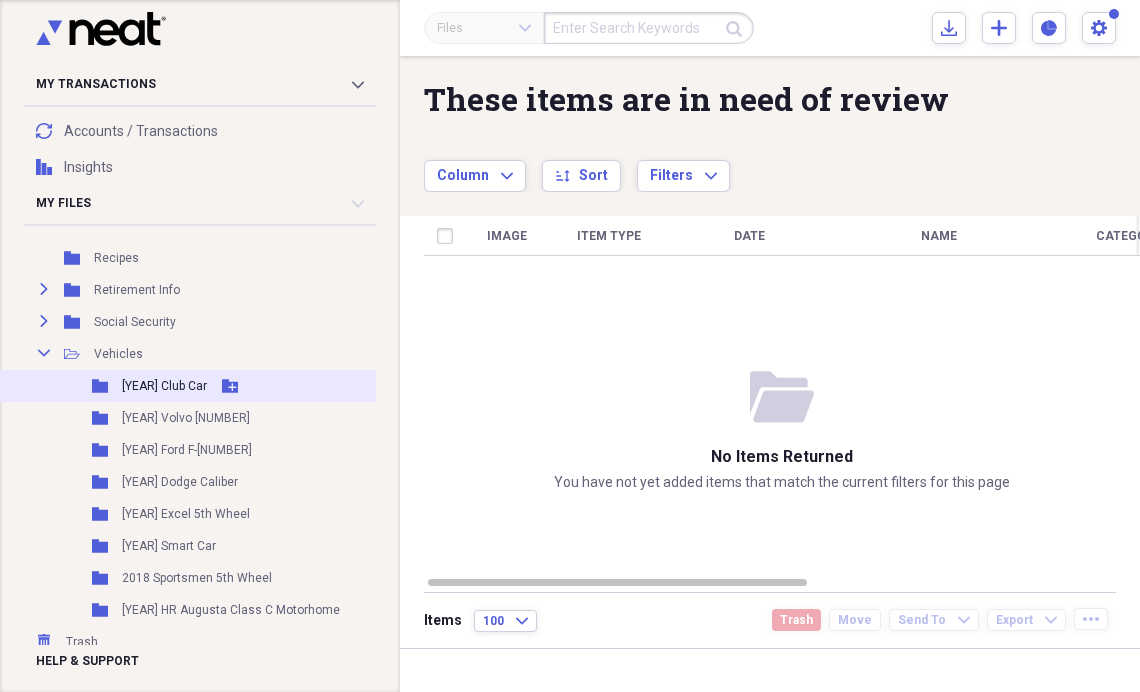 scroll, scrollTop: 756, scrollLeft: 0, axis: vertical 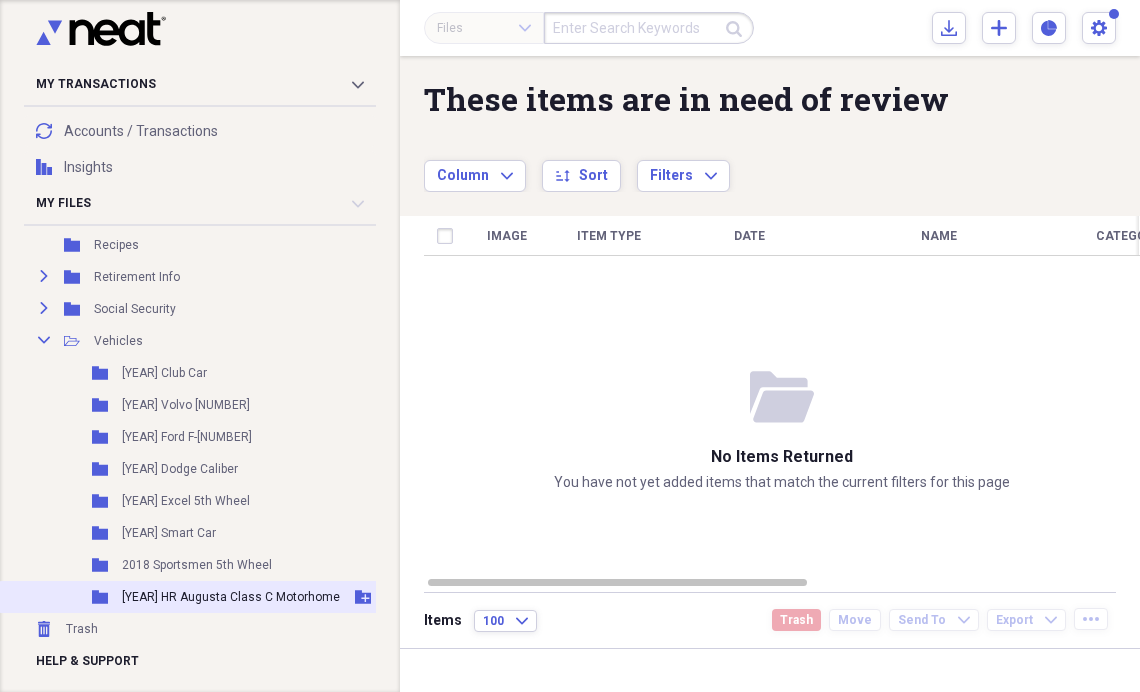 click on "[YEAR] HR Augusta Class C Motorhome" at bounding box center (231, 597) 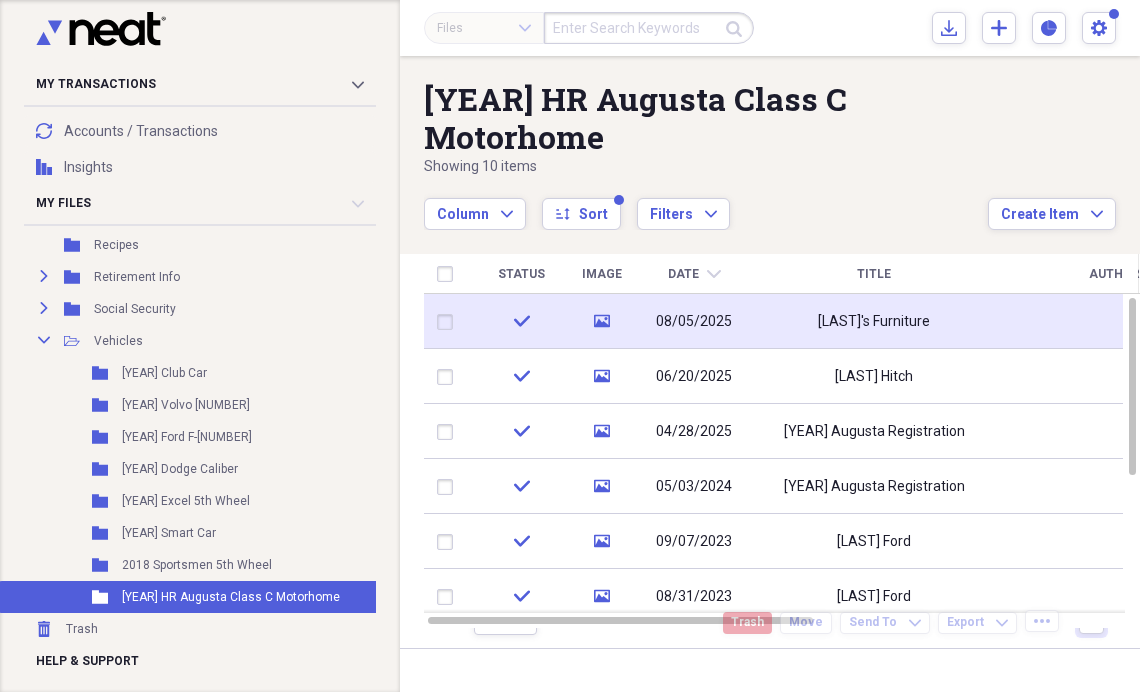 click on "[LAST]'s Furniture" at bounding box center [874, 321] 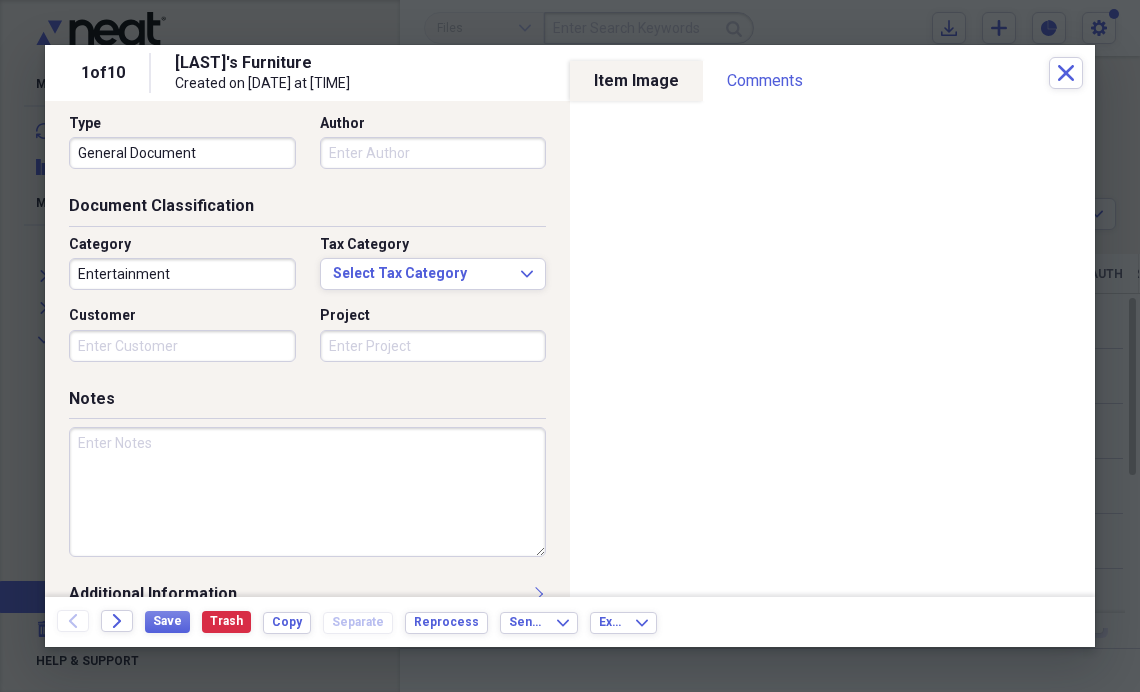 scroll, scrollTop: 240, scrollLeft: 0, axis: vertical 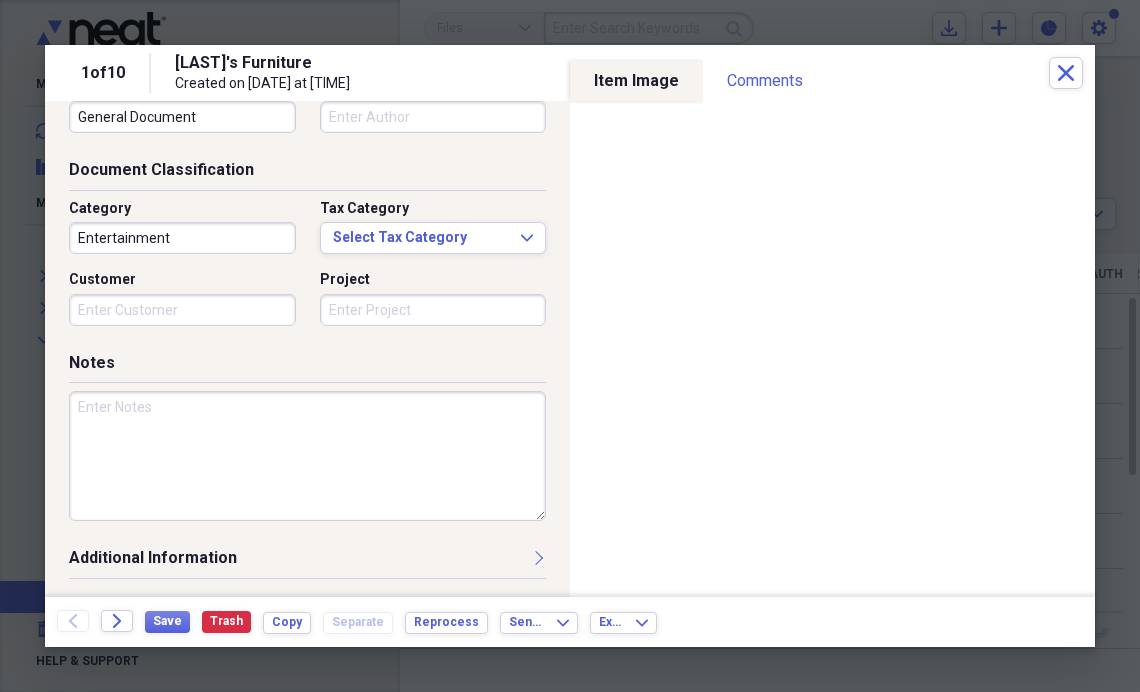 click at bounding box center [307, 456] 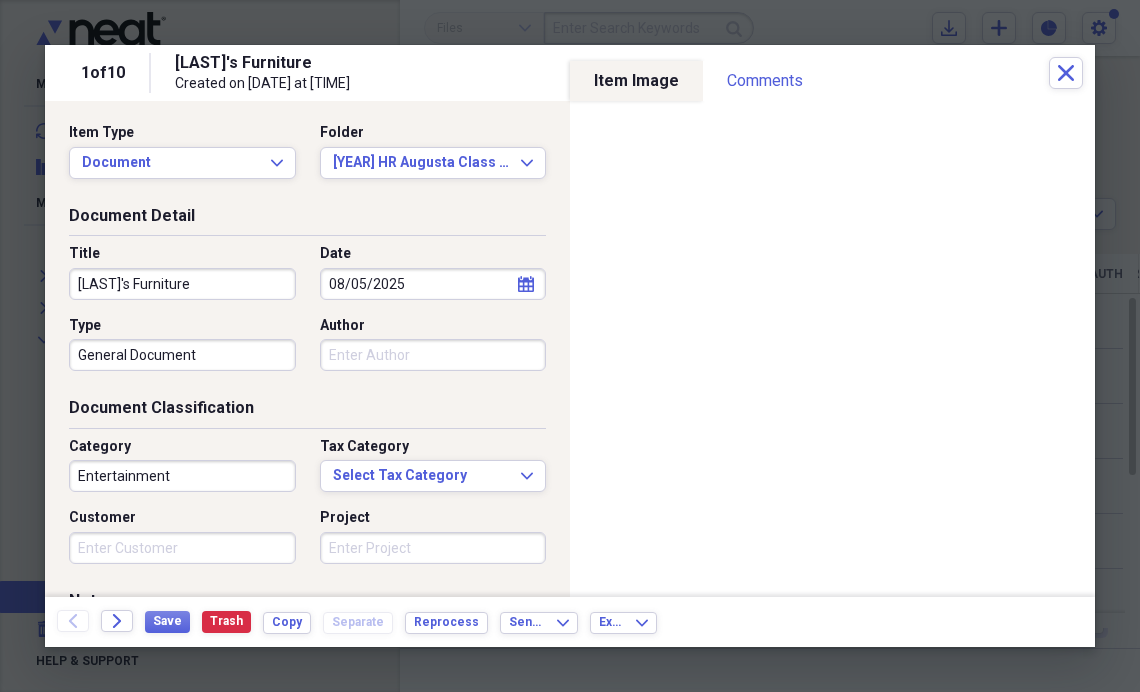 scroll, scrollTop: 0, scrollLeft: 0, axis: both 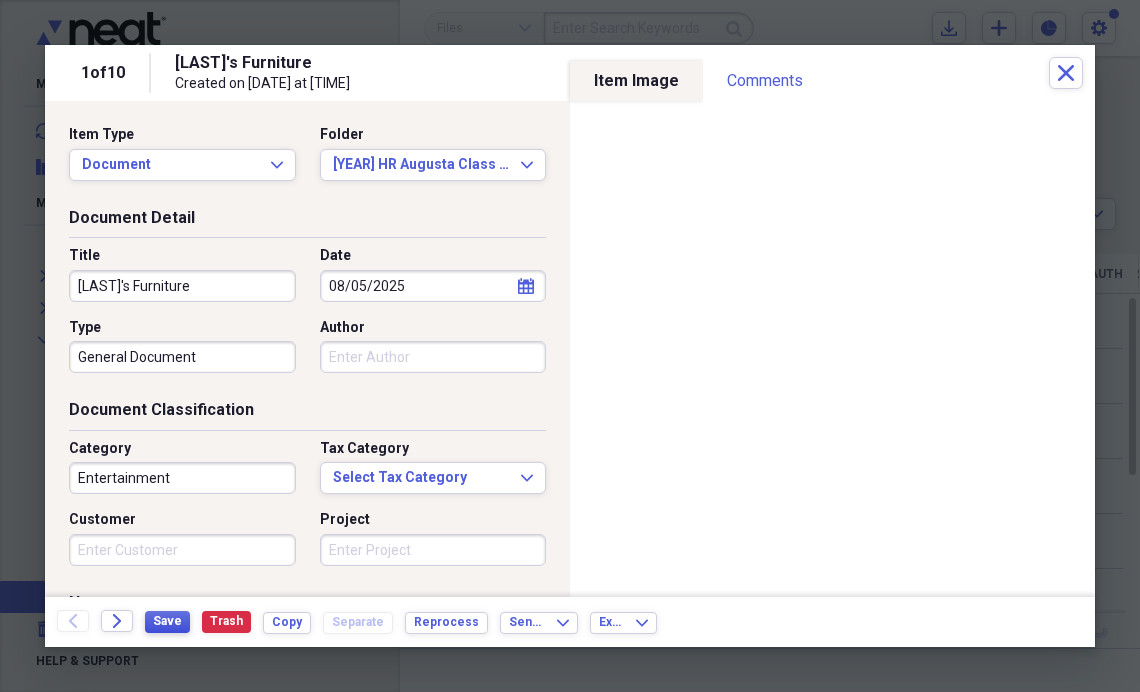 click on "Save" at bounding box center (167, 621) 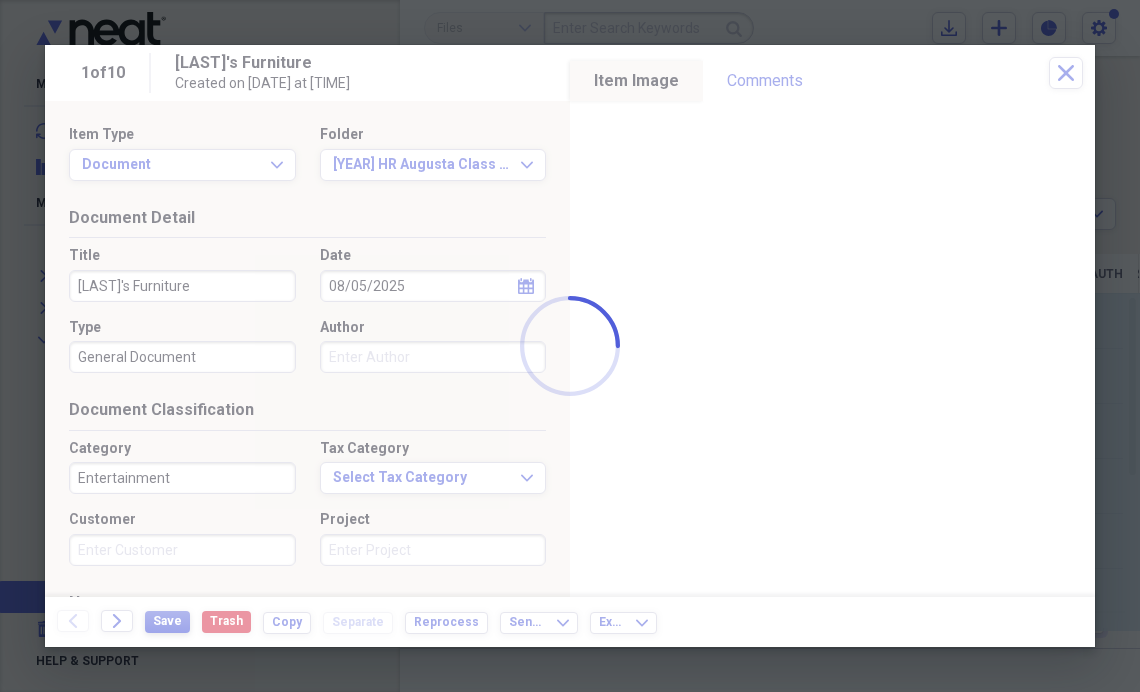 type on "Homestretch [NUMBER]-[NUMBER]-[NUMBER] Love-Graphite
Pwr Headrest, Lumbar, Leg Ext" 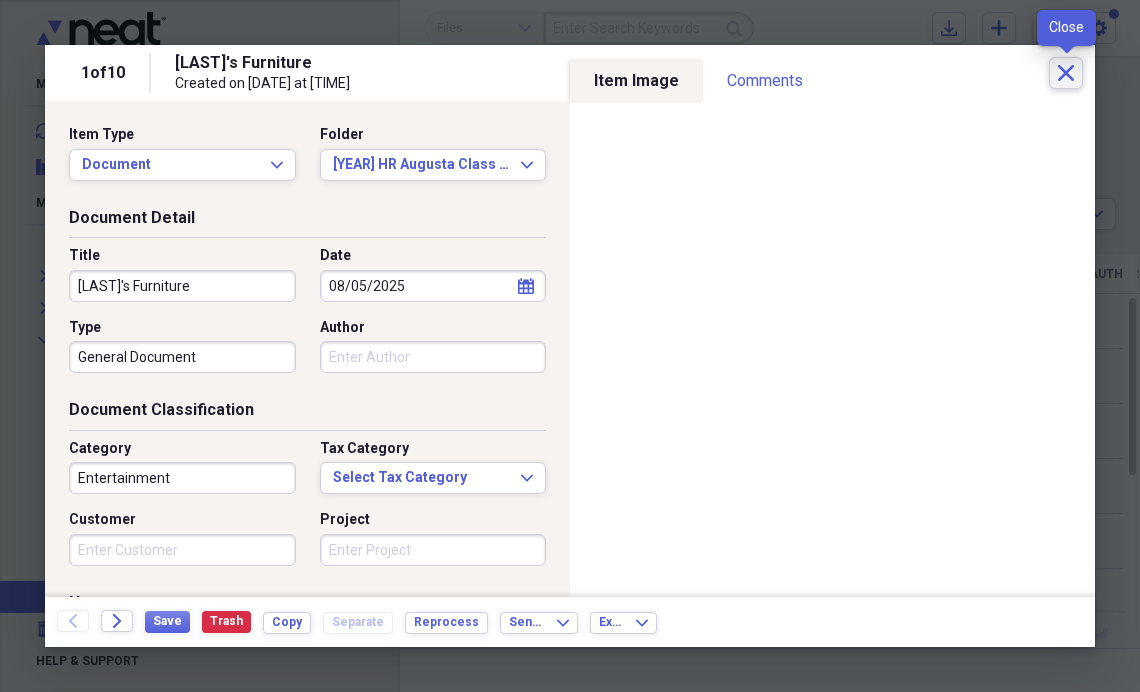 click 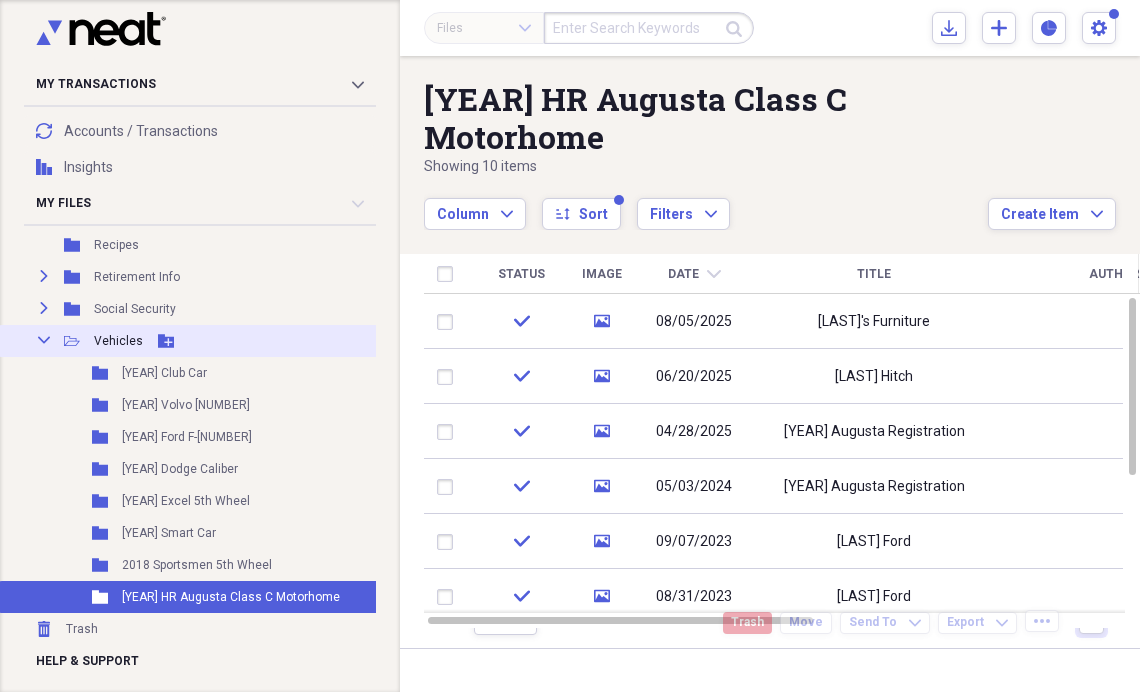click on "Collapse" 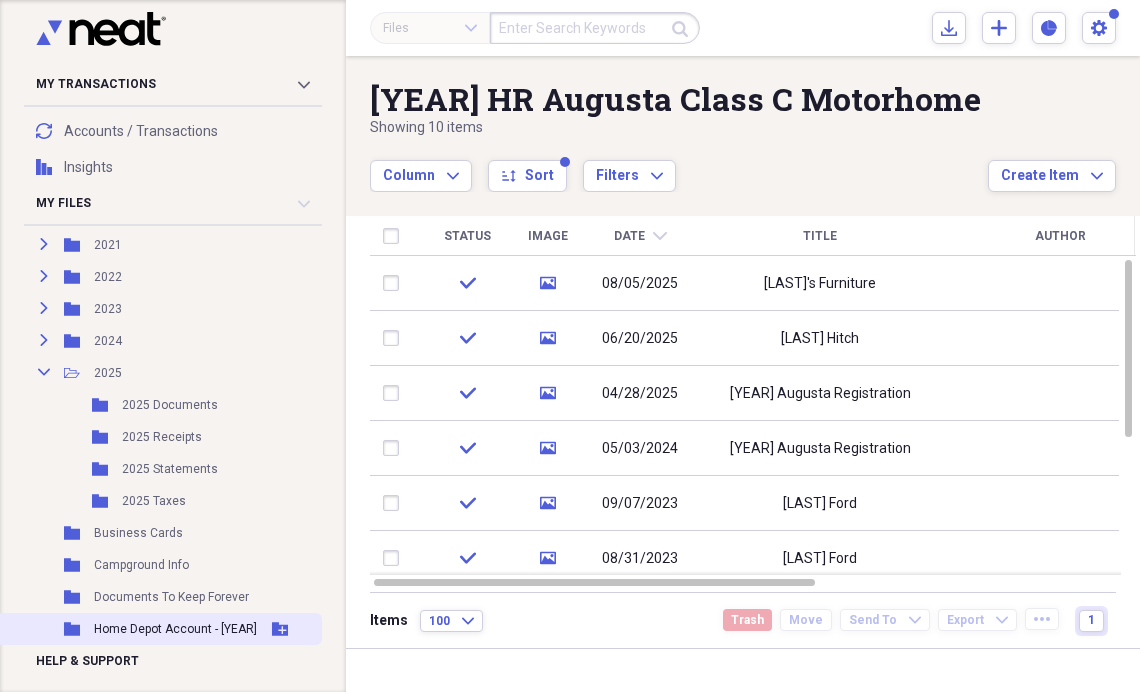 scroll, scrollTop: 372, scrollLeft: 0, axis: vertical 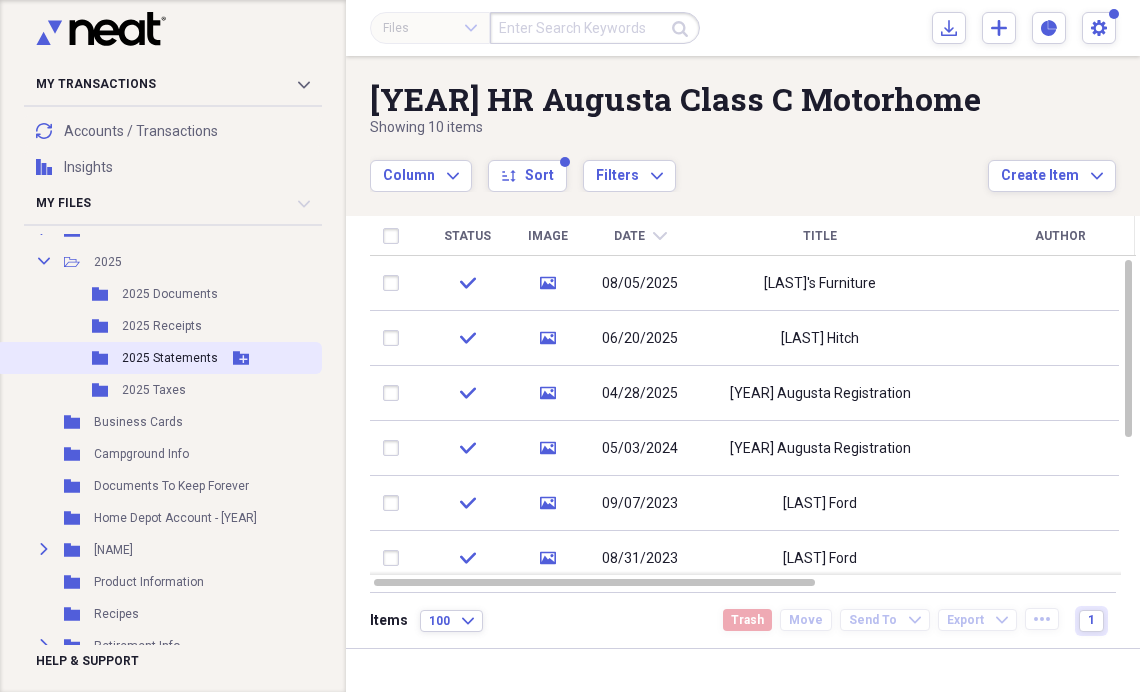 click on "2025 Statements" at bounding box center [170, 358] 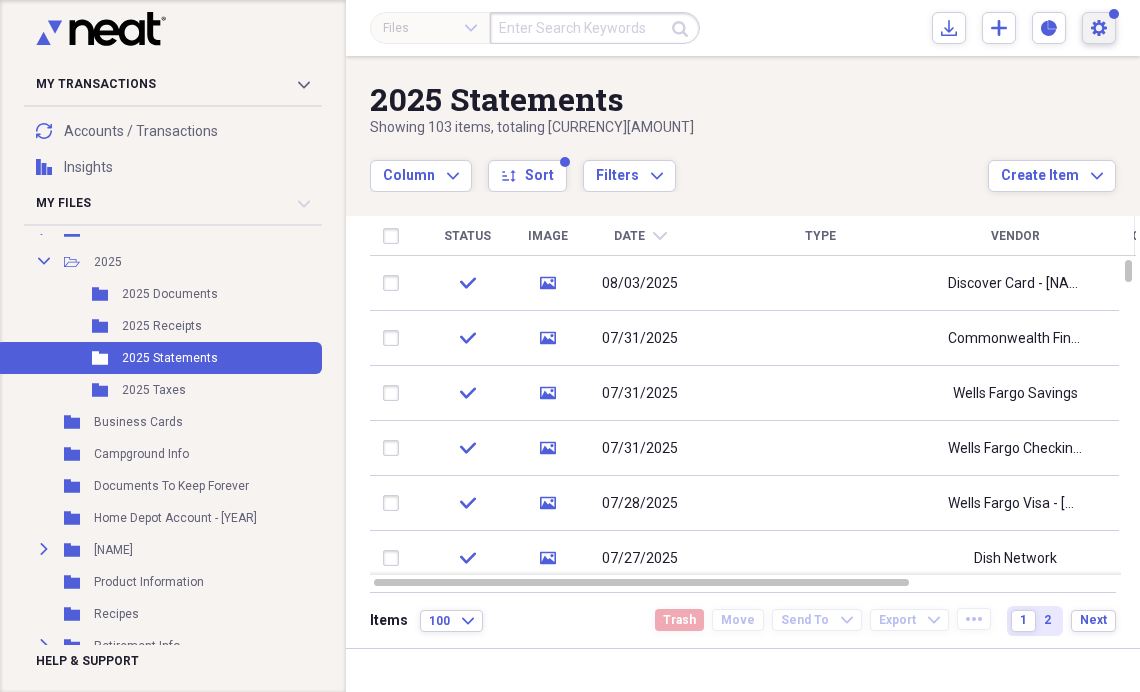 click 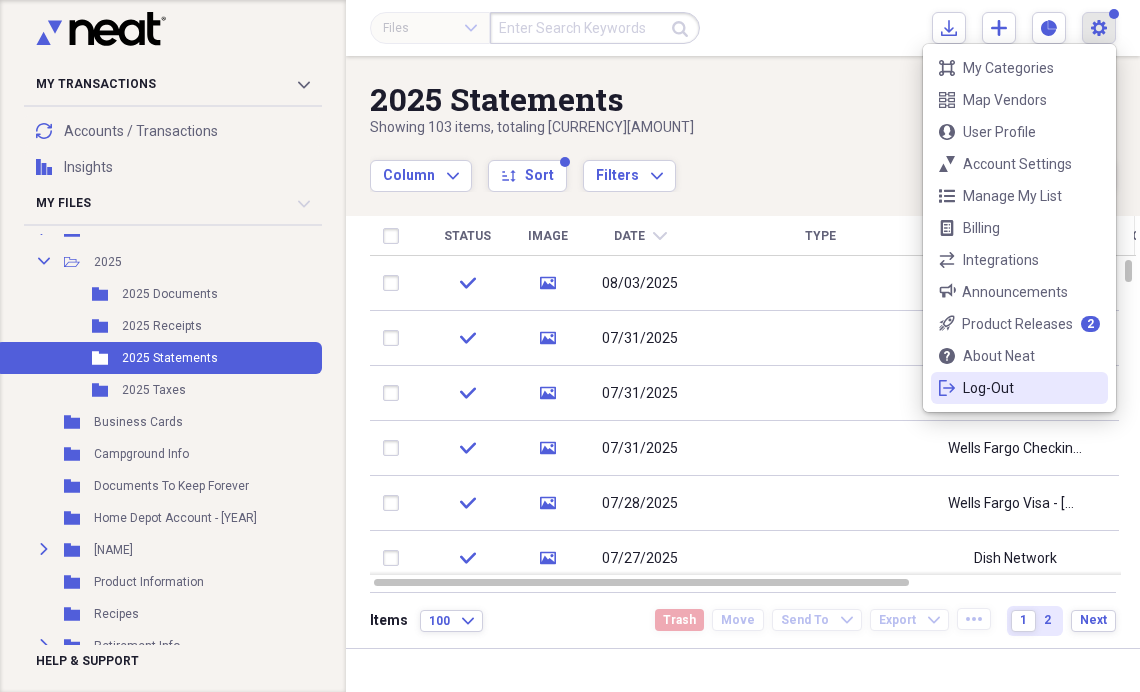 click on "Log-Out" at bounding box center (1019, 388) 